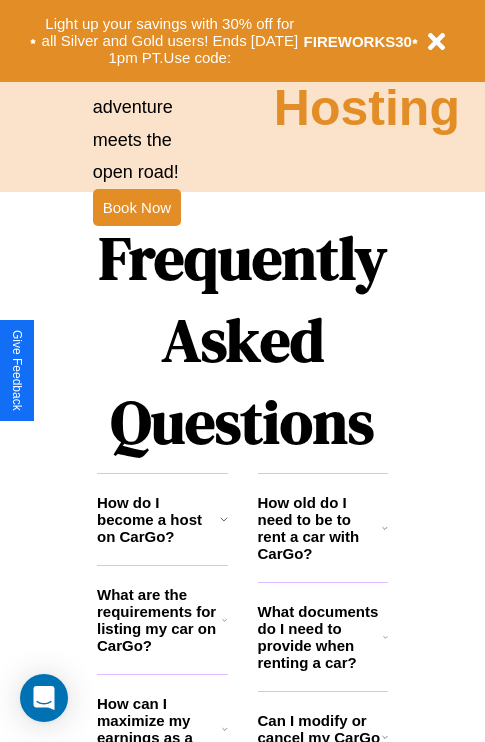 scroll, scrollTop: 2423, scrollLeft: 0, axis: vertical 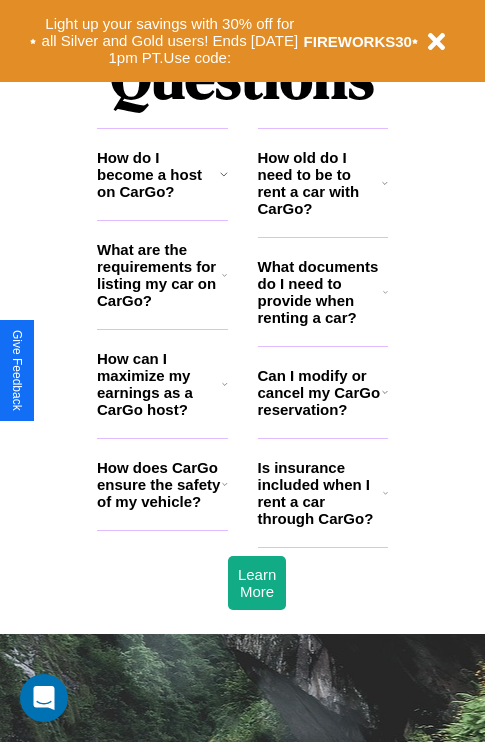 click on "Can I modify or cancel my CarGo reservation?" at bounding box center [320, 392] 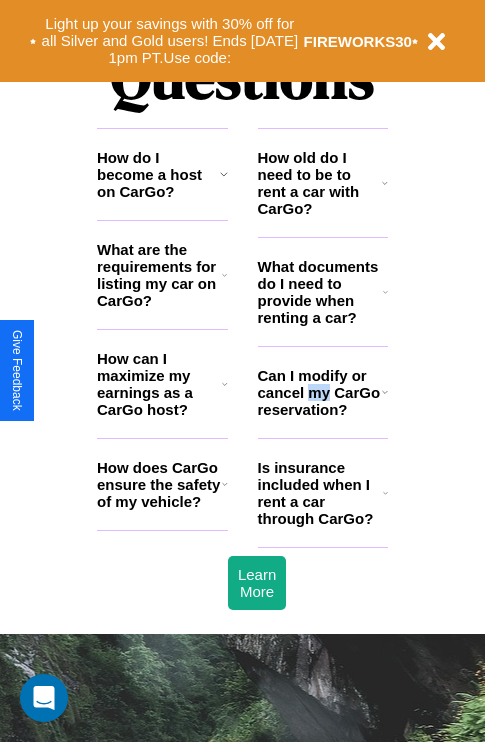 click on "Can I modify or cancel my CarGo reservation?" at bounding box center (320, 392) 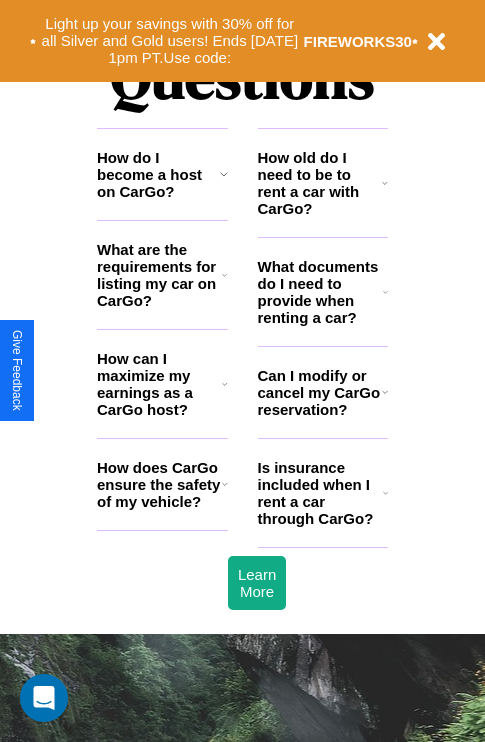 click 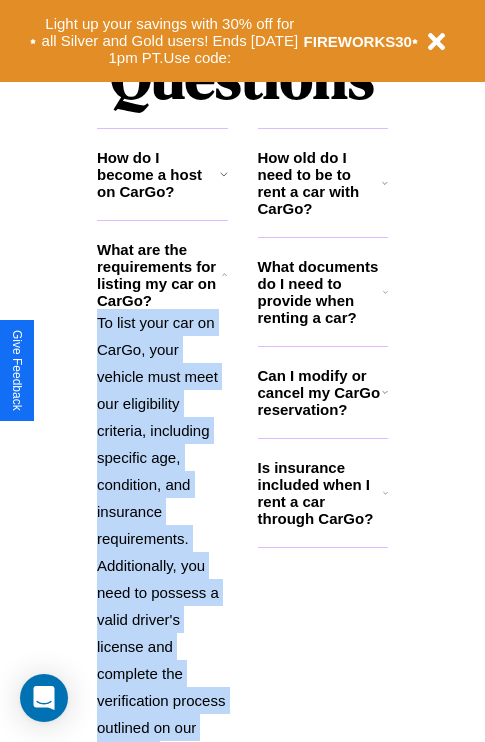 scroll, scrollTop: 2611, scrollLeft: 0, axis: vertical 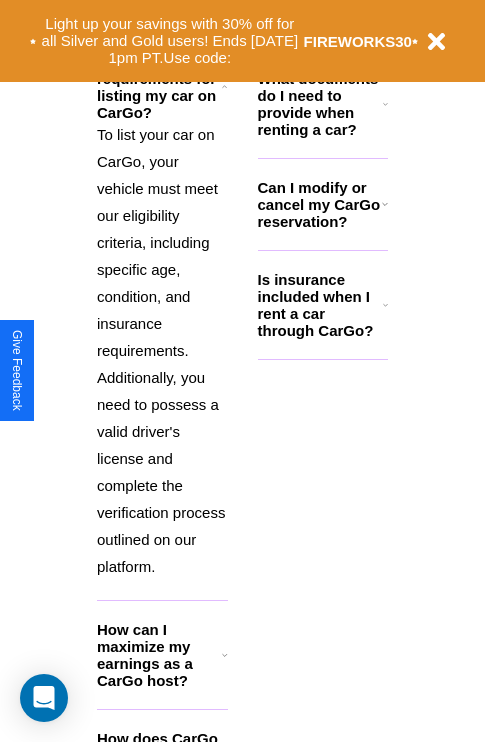 click on "How can I maximize my earnings as a CarGo host?" at bounding box center [159, 655] 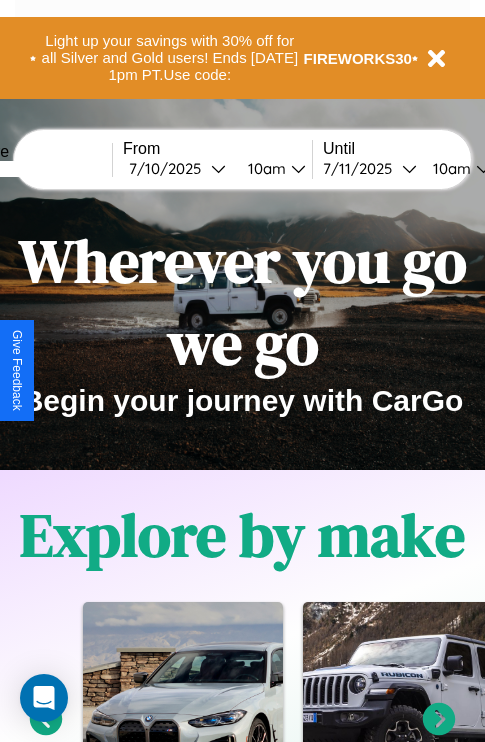scroll, scrollTop: 0, scrollLeft: 0, axis: both 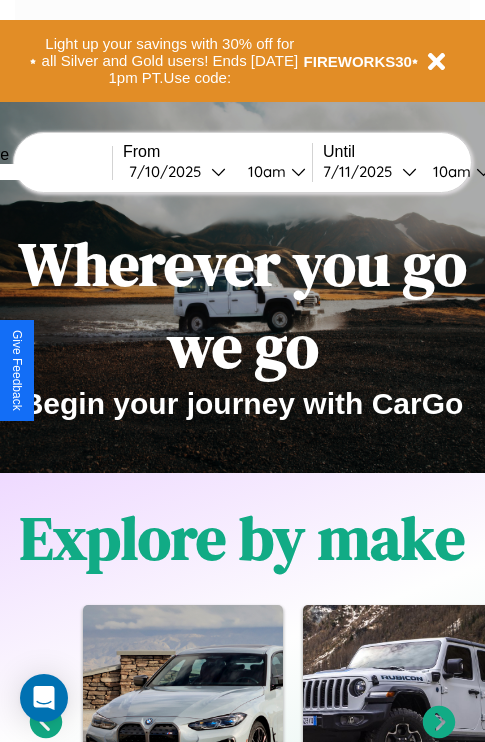 click at bounding box center [37, 172] 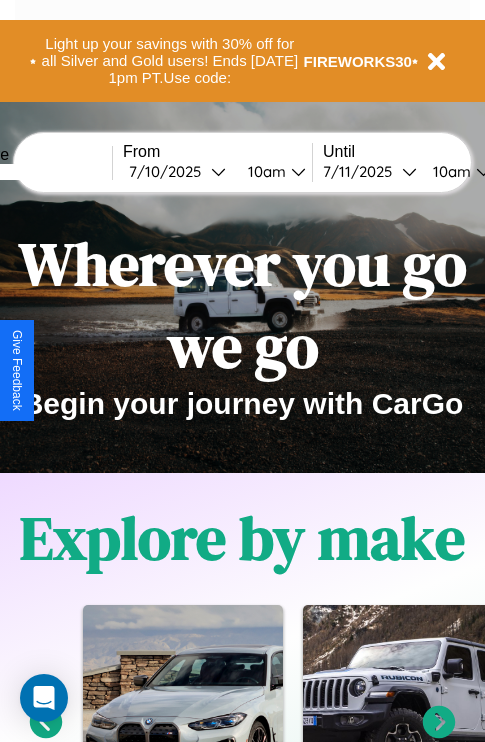 type on "******" 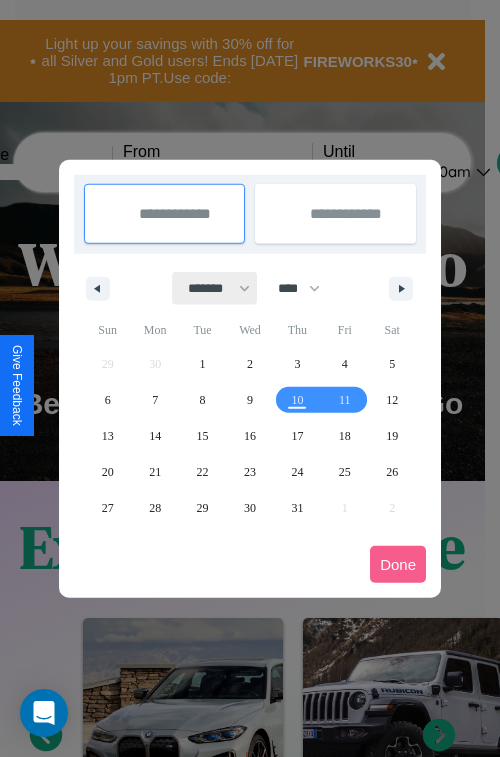 click on "******* ******** ***** ***** *** **** **** ****** ********* ******* ******** ********" at bounding box center [215, 288] 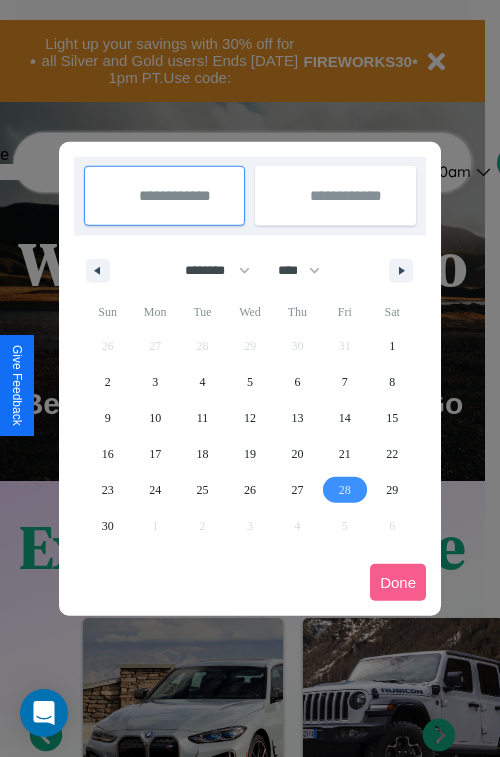 click on "28" at bounding box center (345, 490) 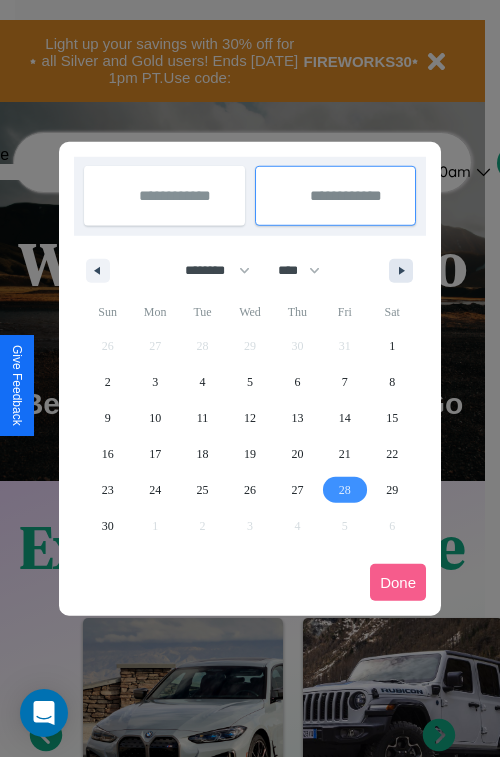 click at bounding box center [405, 271] 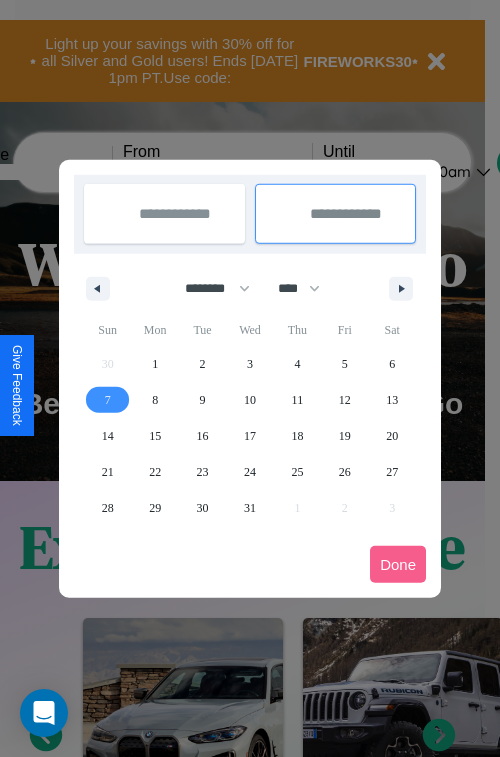 click on "7" at bounding box center (108, 400) 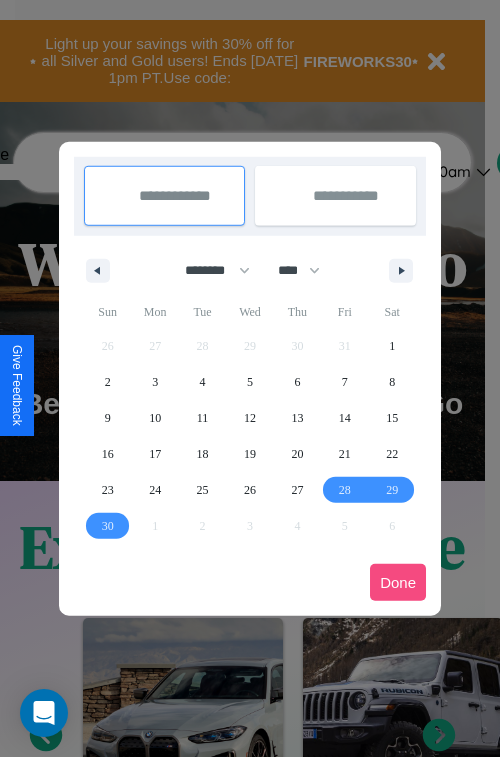 click on "Done" at bounding box center (398, 582) 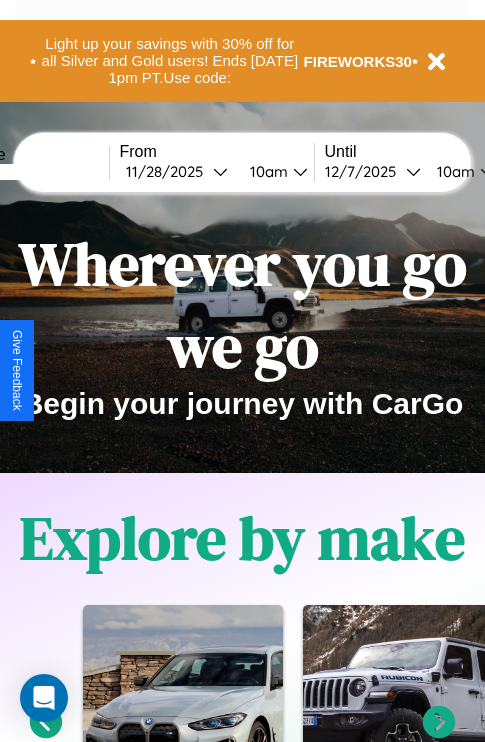 scroll, scrollTop: 0, scrollLeft: 77, axis: horizontal 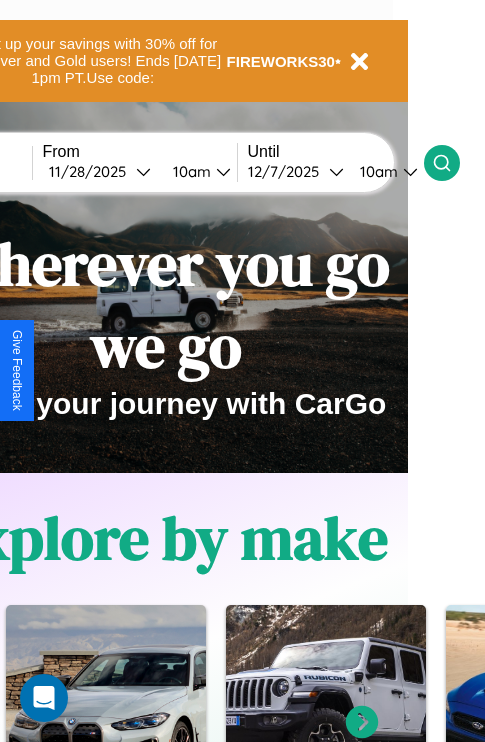 click 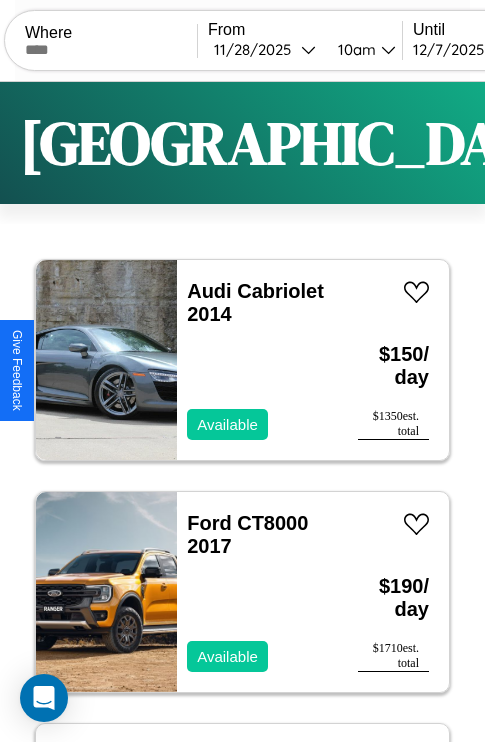 scroll, scrollTop: 79, scrollLeft: 0, axis: vertical 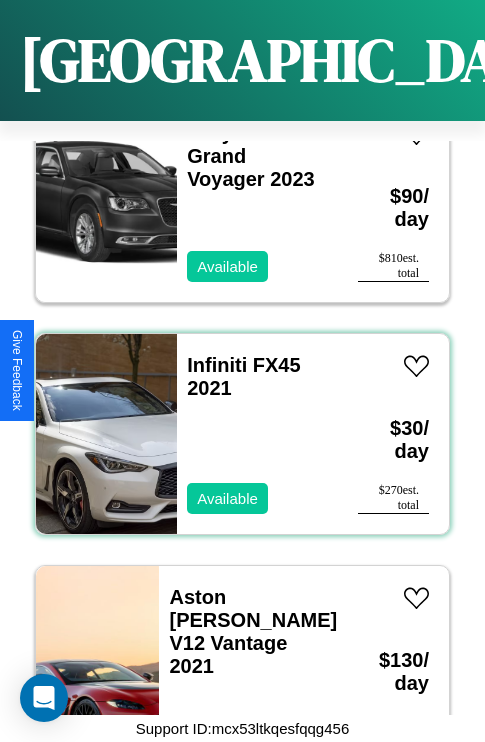click on "Infiniti   FX45   2021 Available" at bounding box center (257, 434) 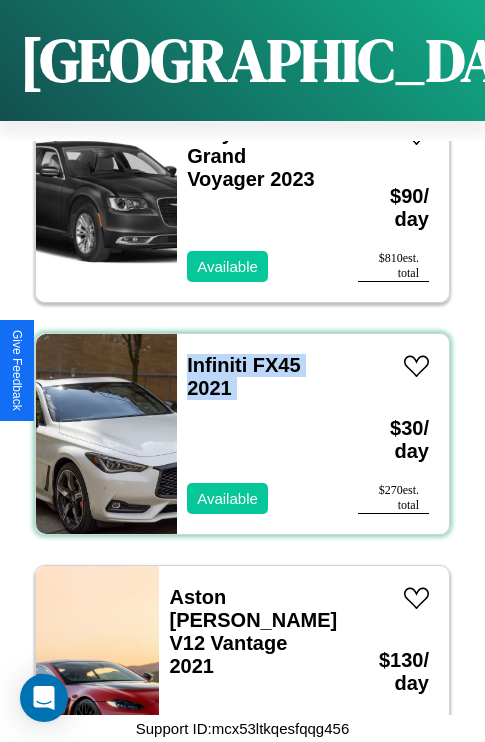click on "Infiniti   FX45   2021 Available" at bounding box center (257, 434) 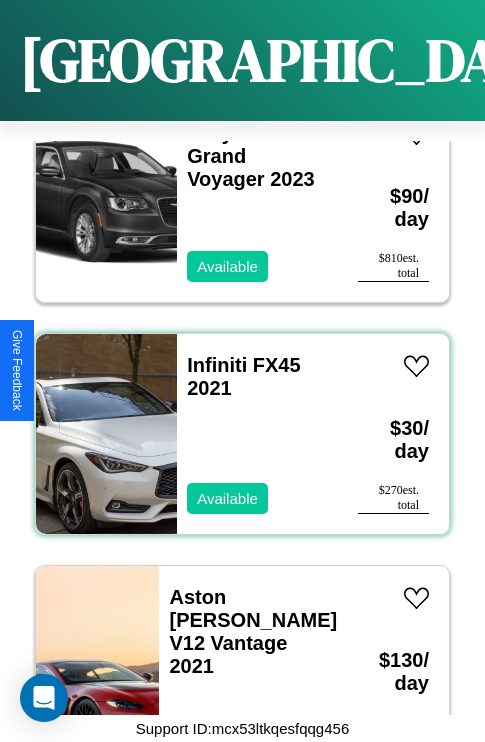 click on "Infiniti   FX45   2021 Available" at bounding box center [257, 434] 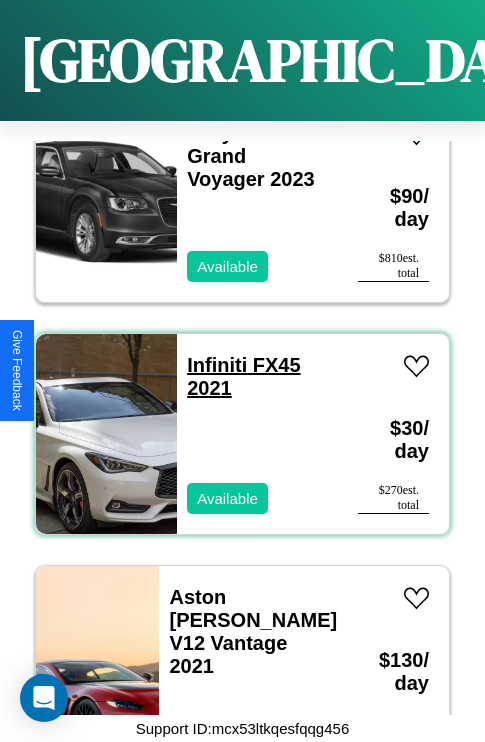 click on "Infiniti   FX45   2021" at bounding box center [243, 376] 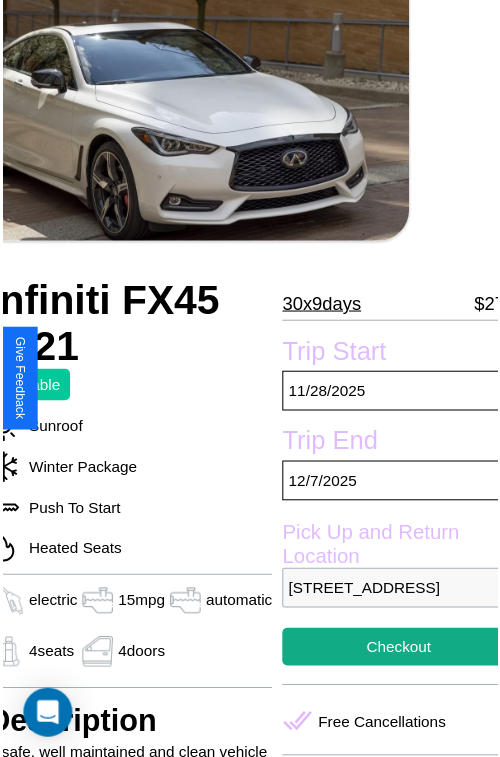 scroll, scrollTop: 130, scrollLeft: 96, axis: both 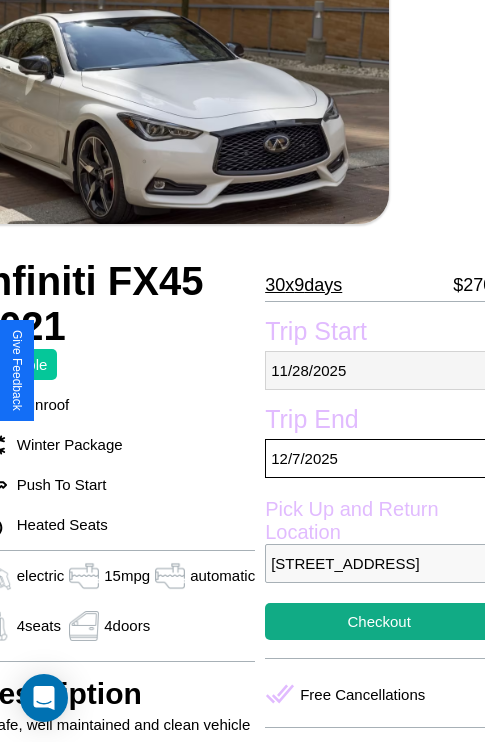 click on "11 / 28 / 2025" at bounding box center (379, 370) 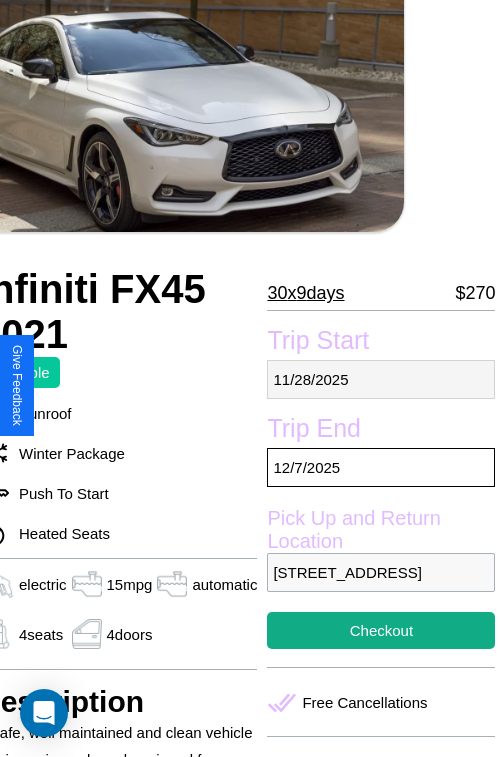 select on "*" 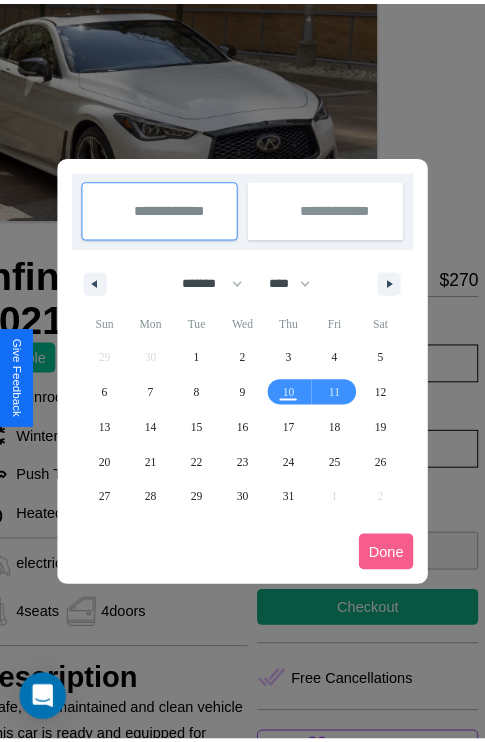 scroll, scrollTop: 0, scrollLeft: 96, axis: horizontal 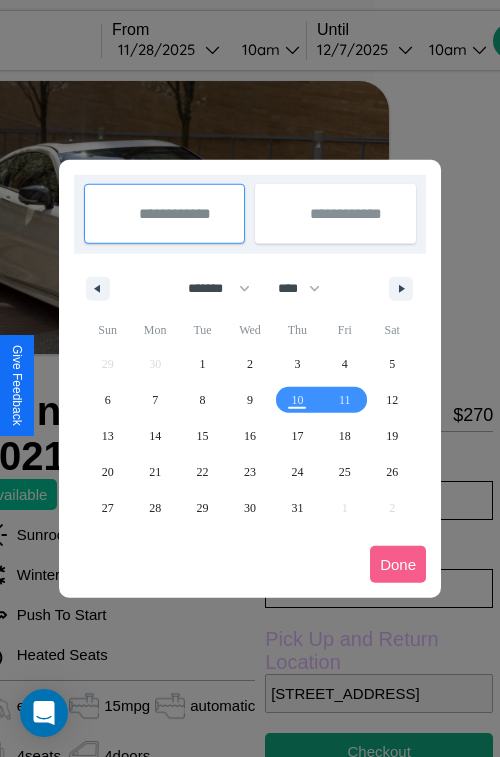 click at bounding box center (250, 378) 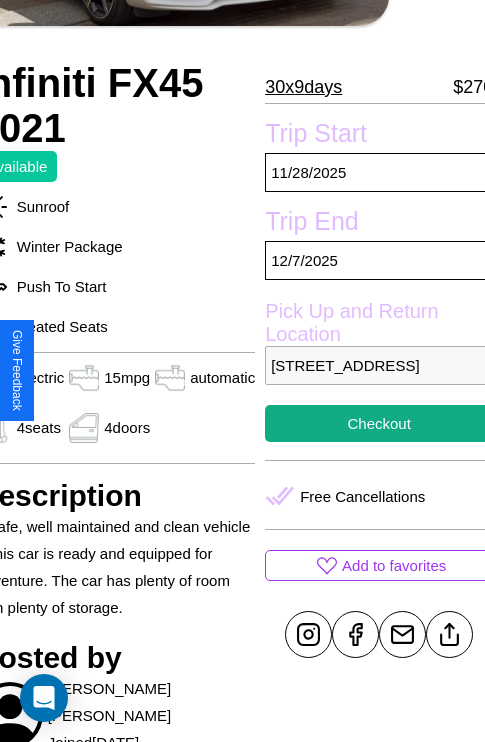 scroll, scrollTop: 408, scrollLeft: 96, axis: both 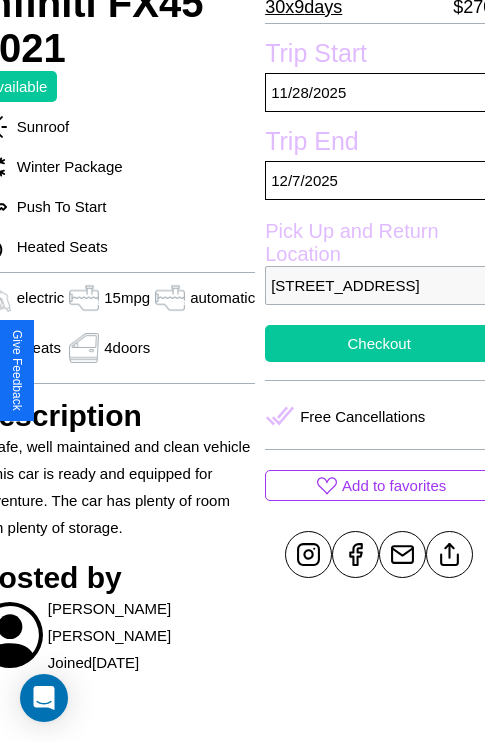 click on "Checkout" at bounding box center [379, 343] 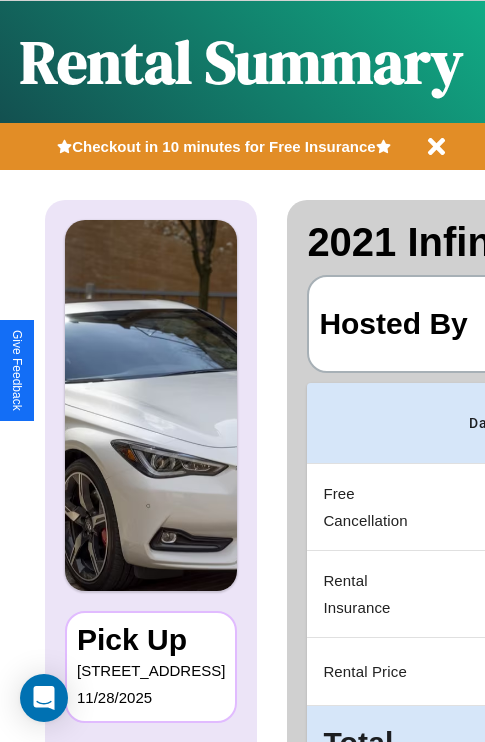 scroll, scrollTop: 0, scrollLeft: 382, axis: horizontal 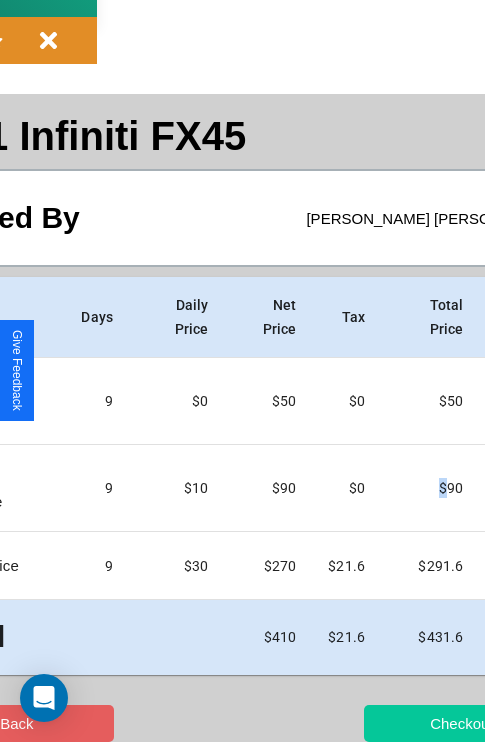 click on "Checkout" at bounding box center [461, 723] 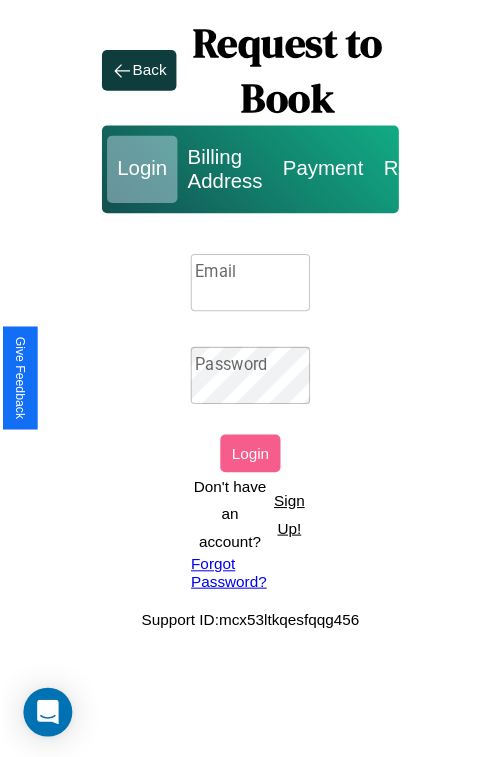 scroll, scrollTop: 0, scrollLeft: 0, axis: both 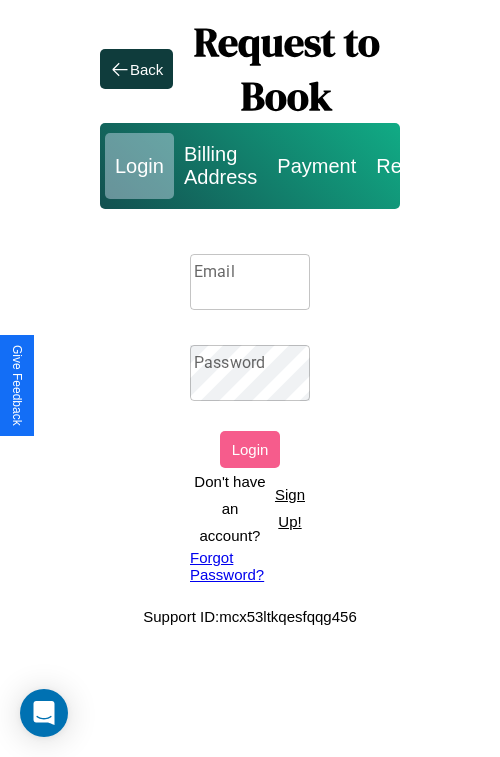 click on "Sign Up!" at bounding box center (290, 508) 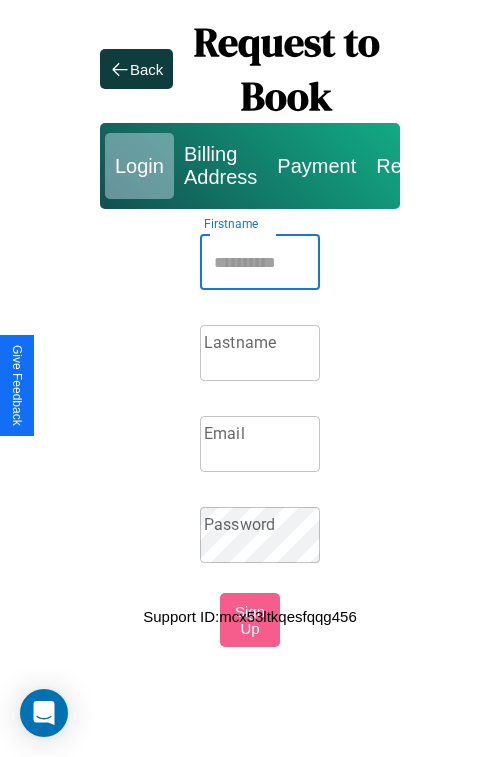 click on "Firstname" at bounding box center (260, 262) 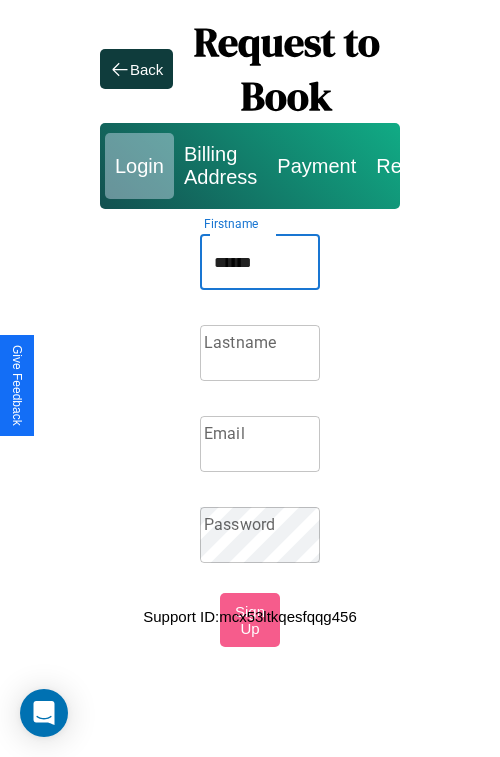 type on "******" 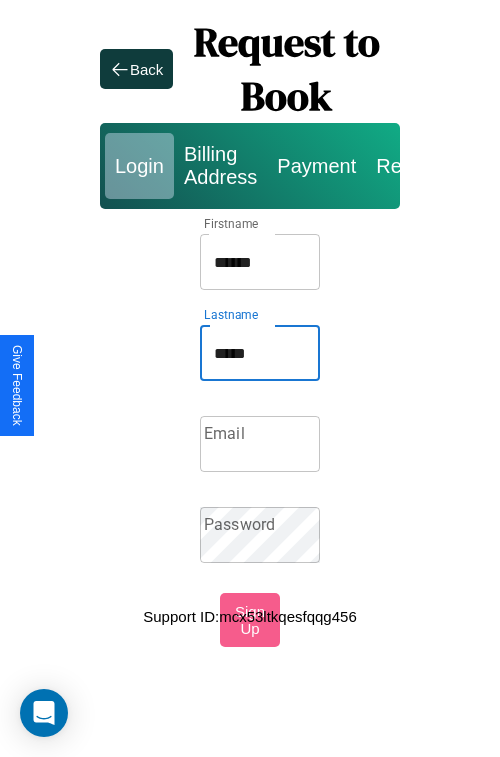type on "*****" 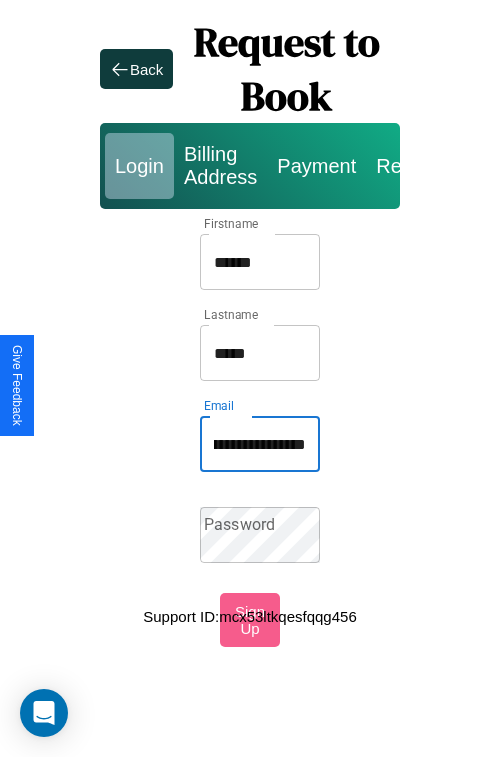 scroll, scrollTop: 0, scrollLeft: 80, axis: horizontal 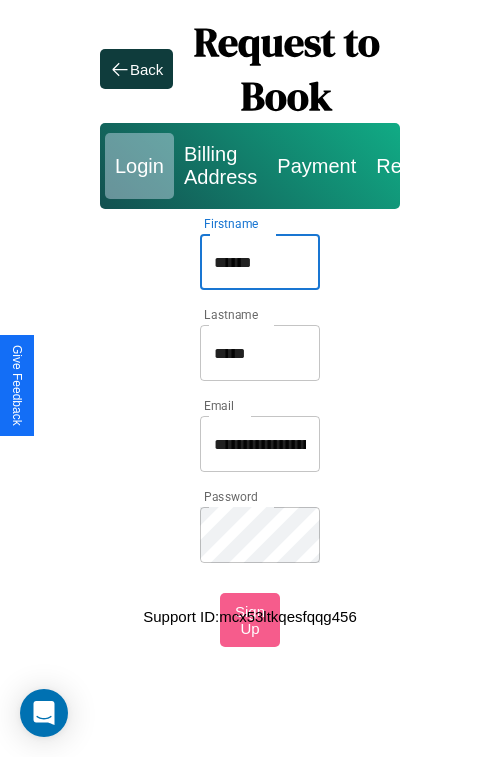 click on "******" at bounding box center [260, 262] 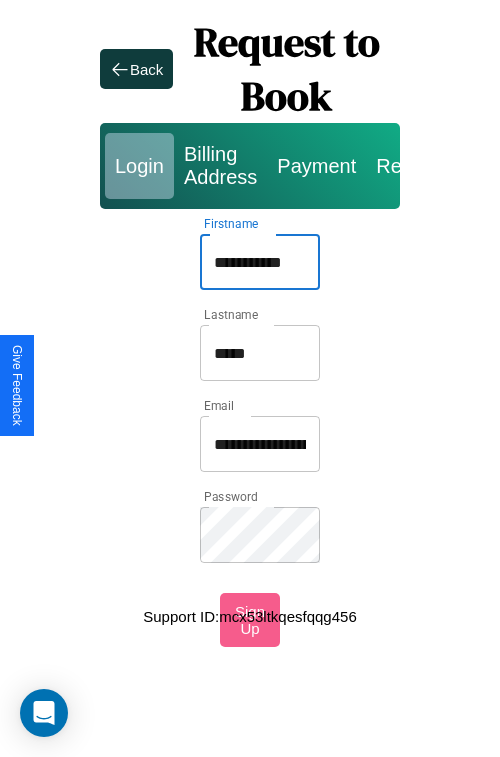type on "**********" 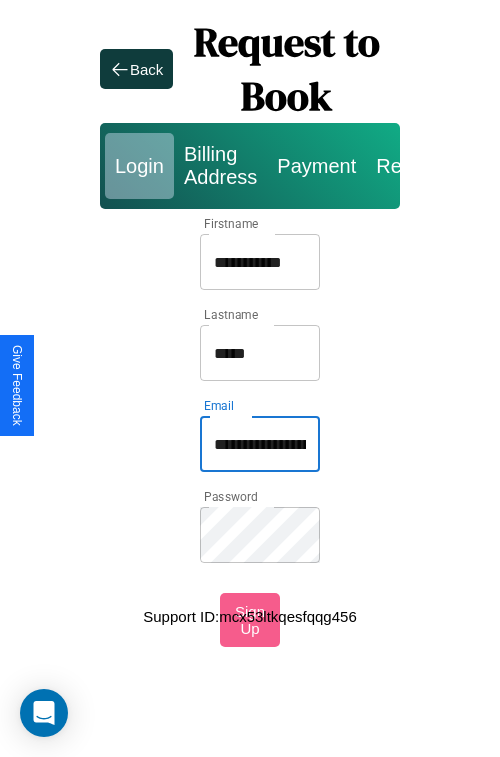 click on "**********" at bounding box center (260, 444) 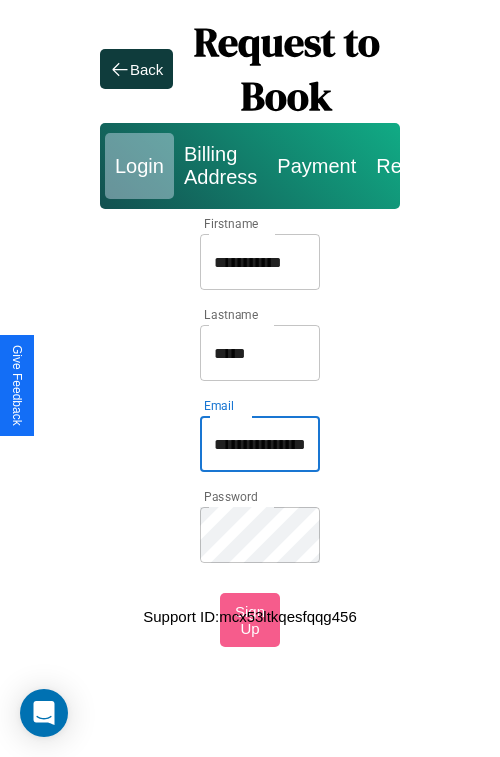type on "**********" 